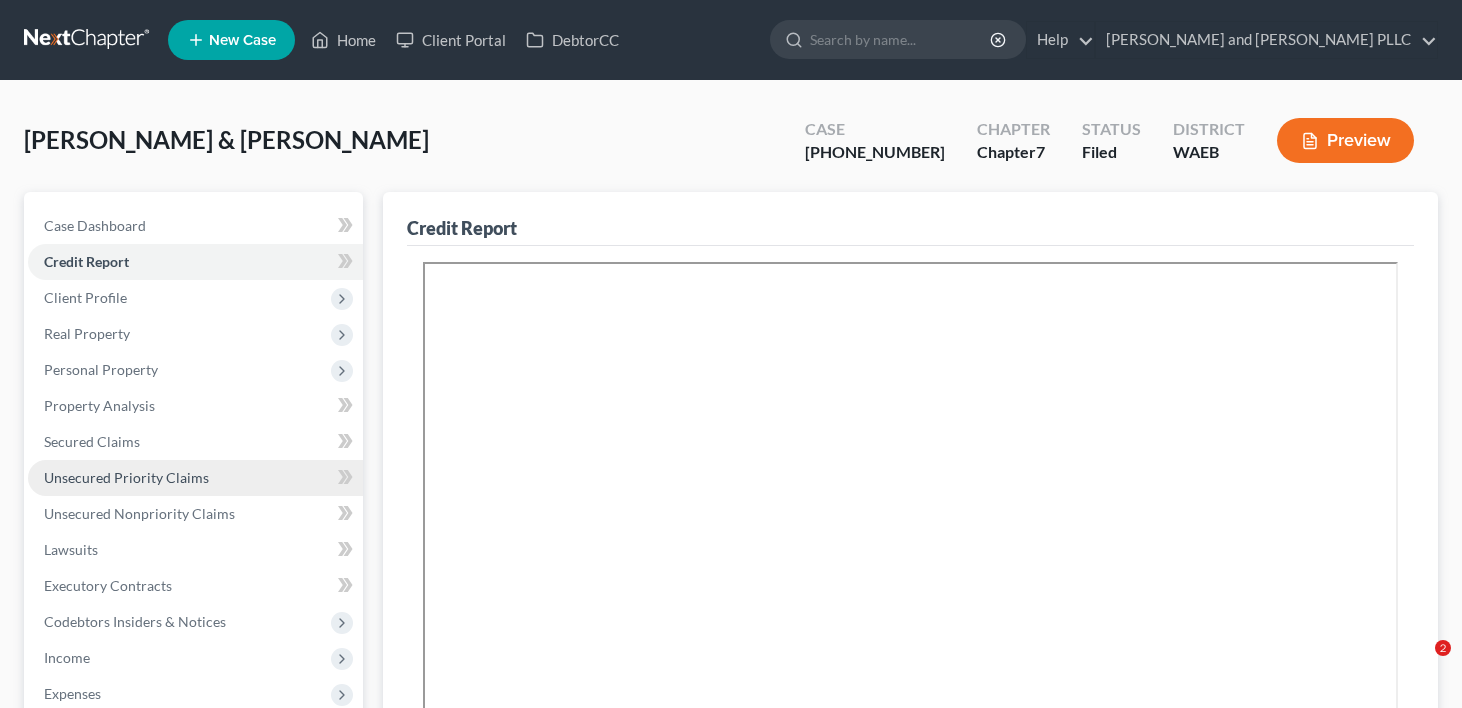 scroll, scrollTop: 0, scrollLeft: 0, axis: both 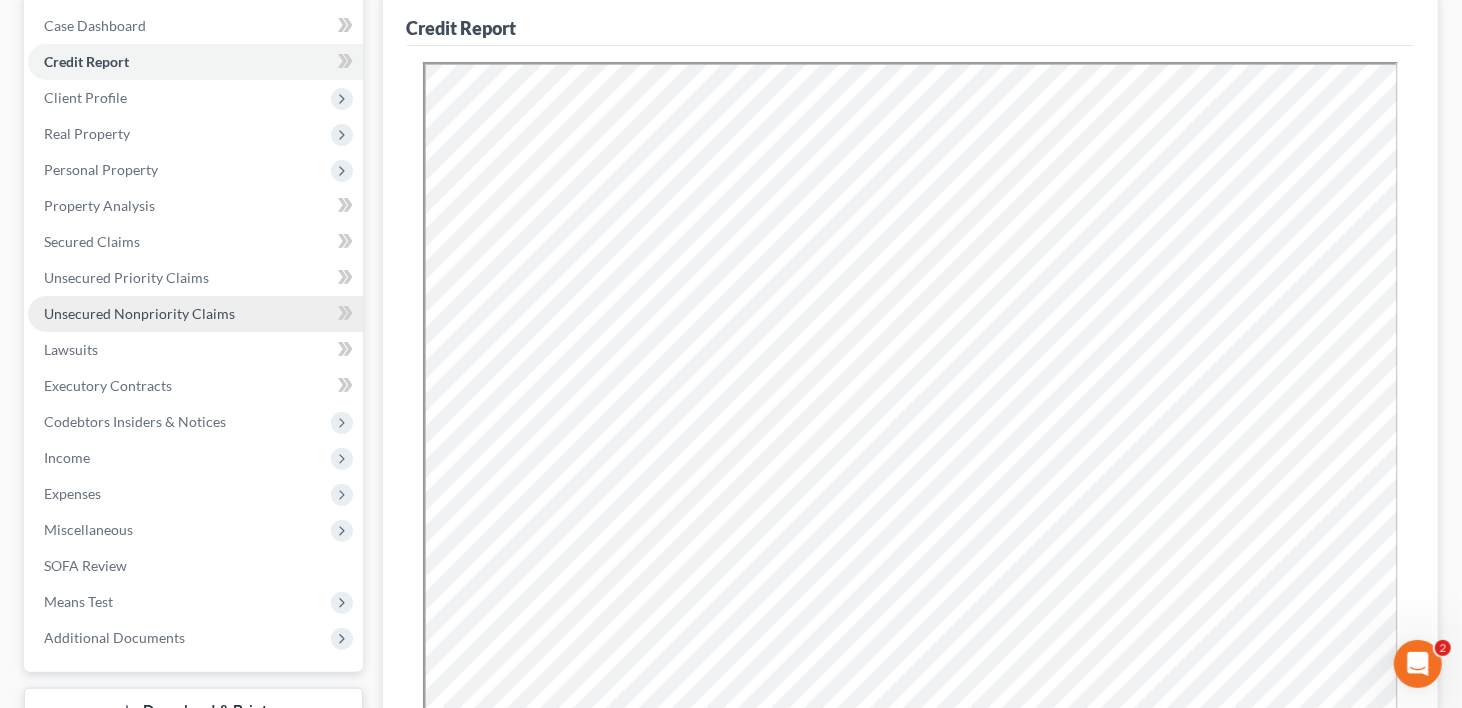 click on "Unsecured Nonpriority Claims" at bounding box center [139, 313] 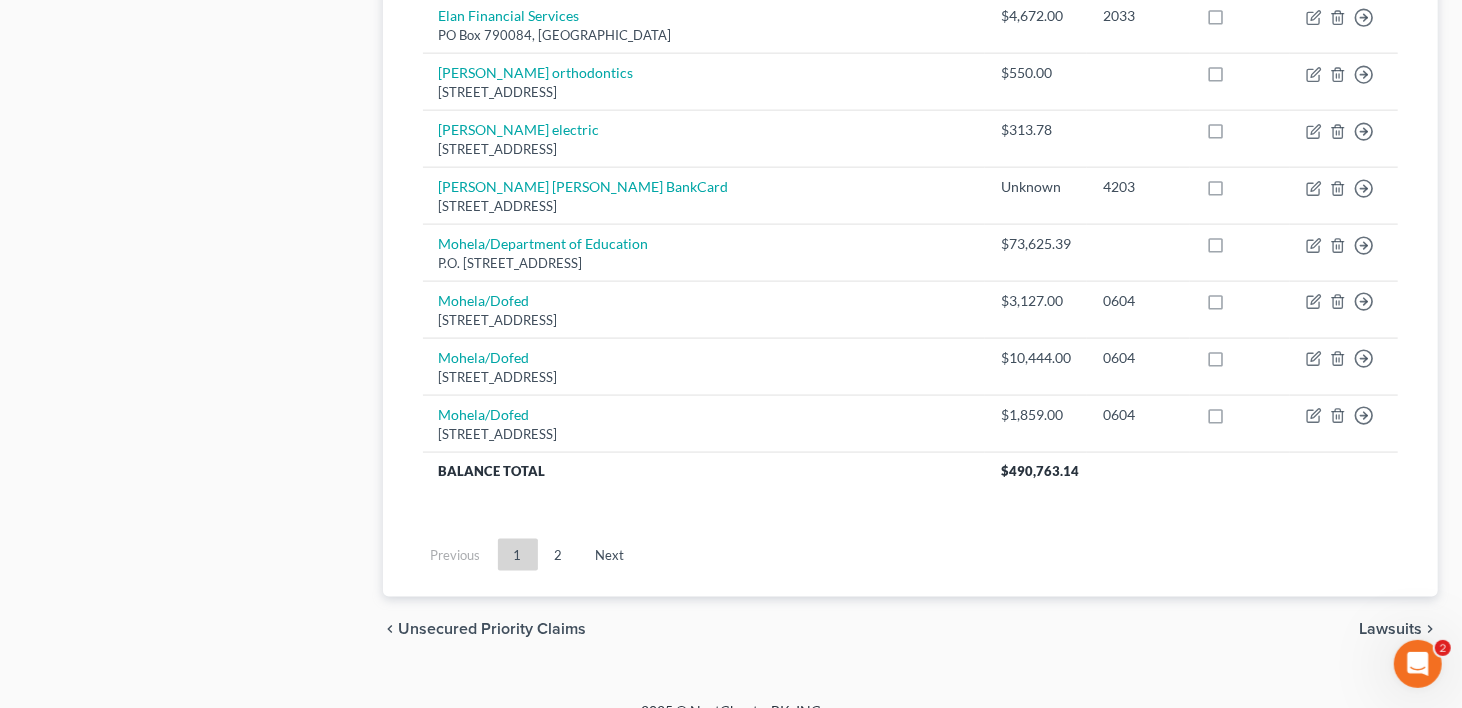 scroll, scrollTop: 1656, scrollLeft: 0, axis: vertical 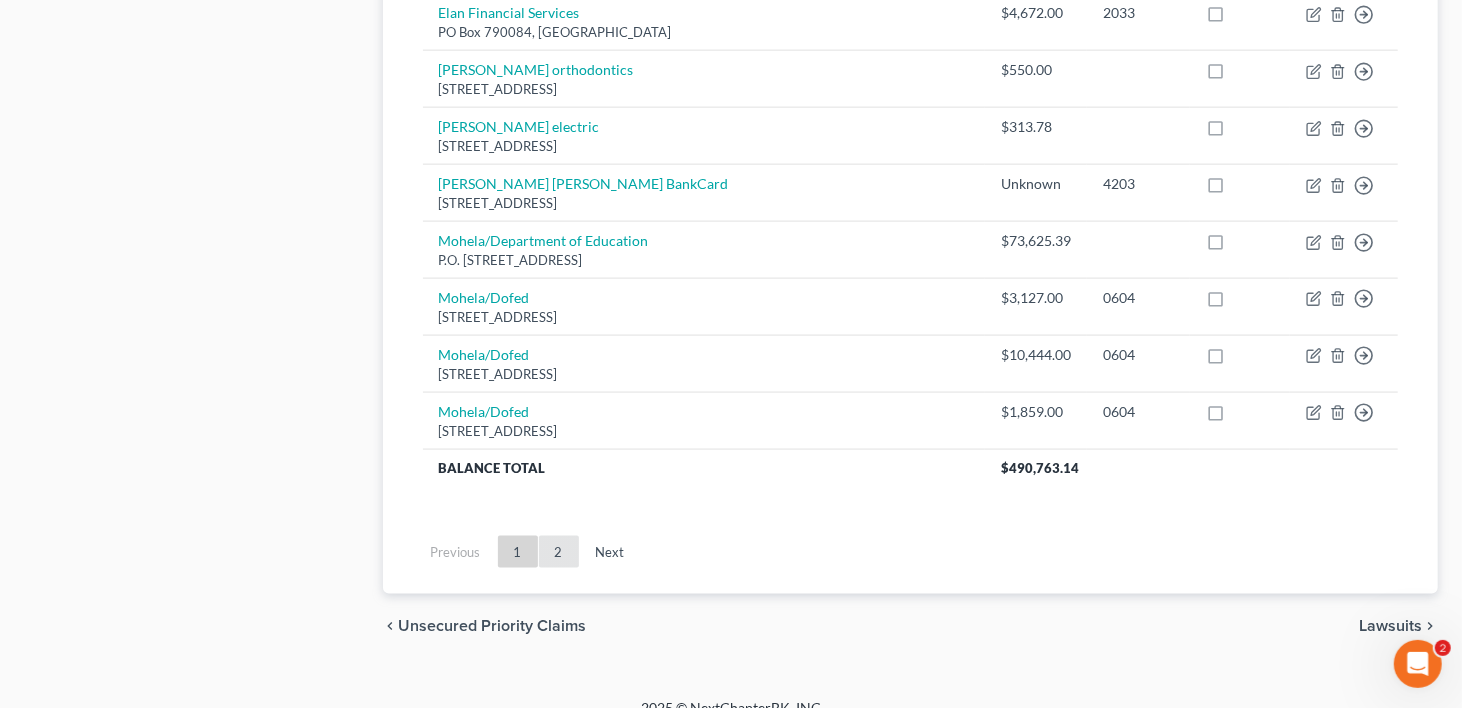 click on "2" at bounding box center [559, 552] 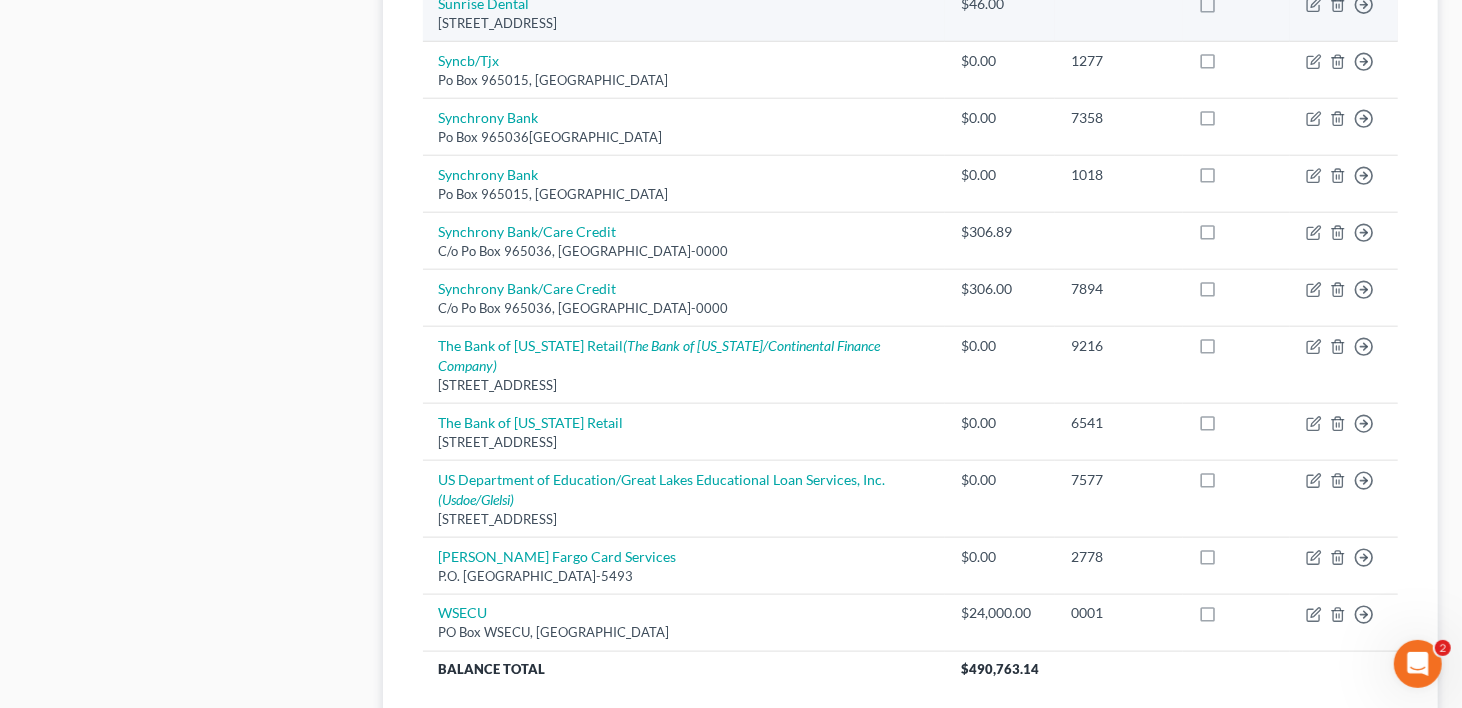 scroll, scrollTop: 1522, scrollLeft: 0, axis: vertical 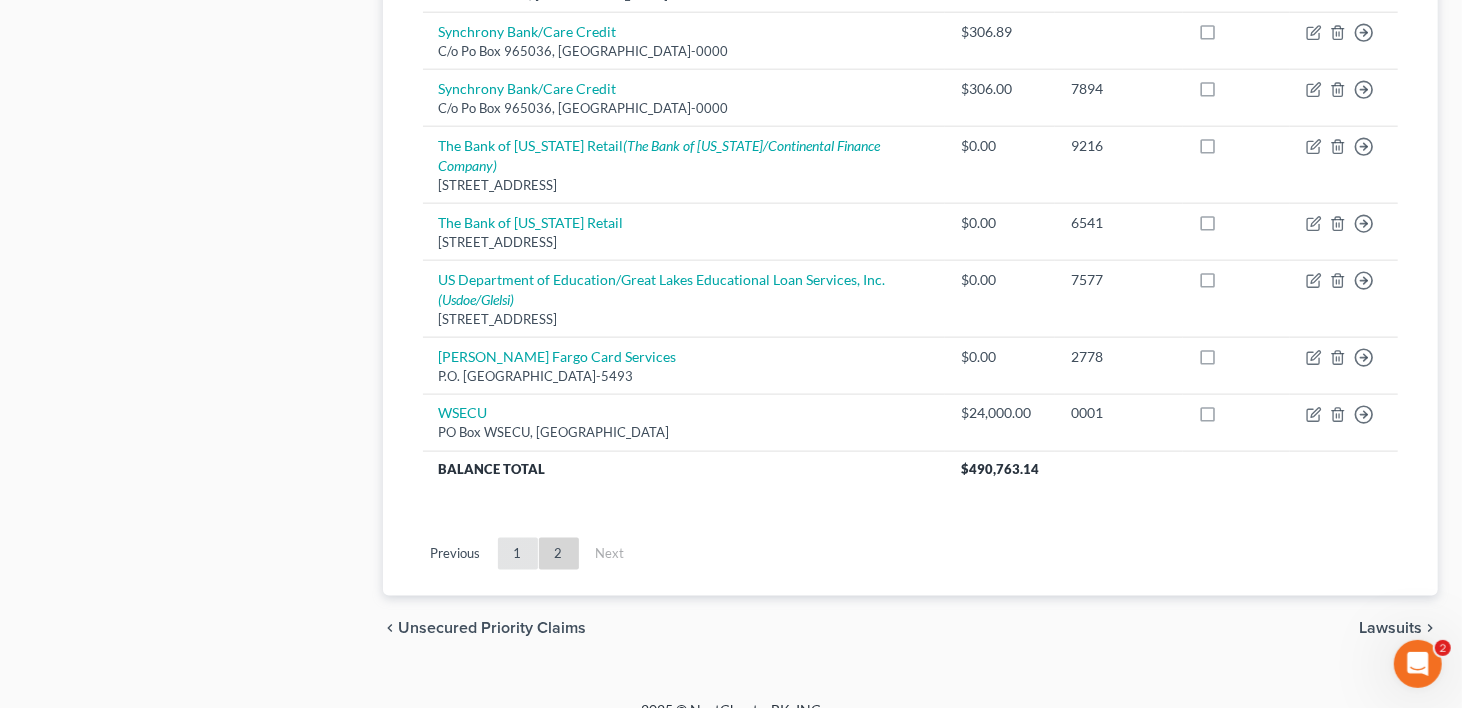 click on "1" at bounding box center [518, 554] 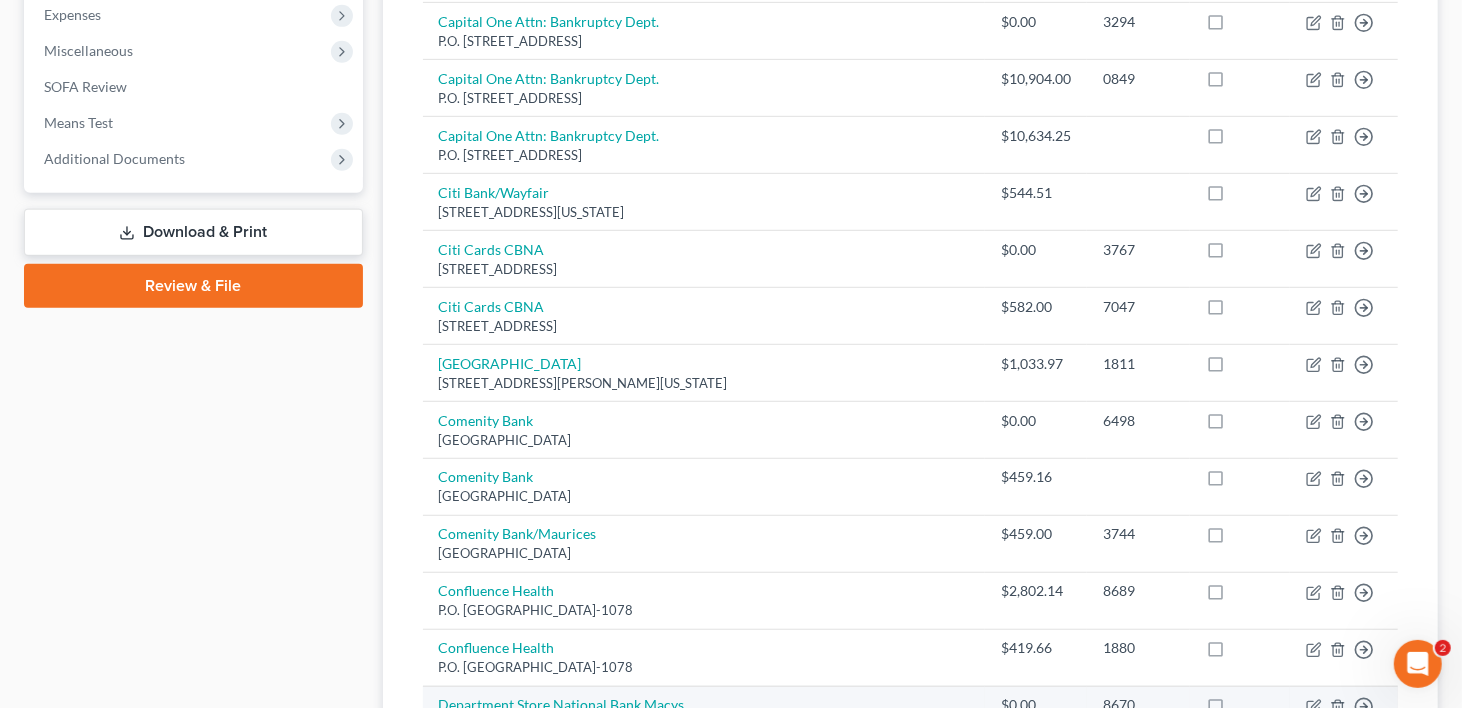 scroll, scrollTop: 422, scrollLeft: 0, axis: vertical 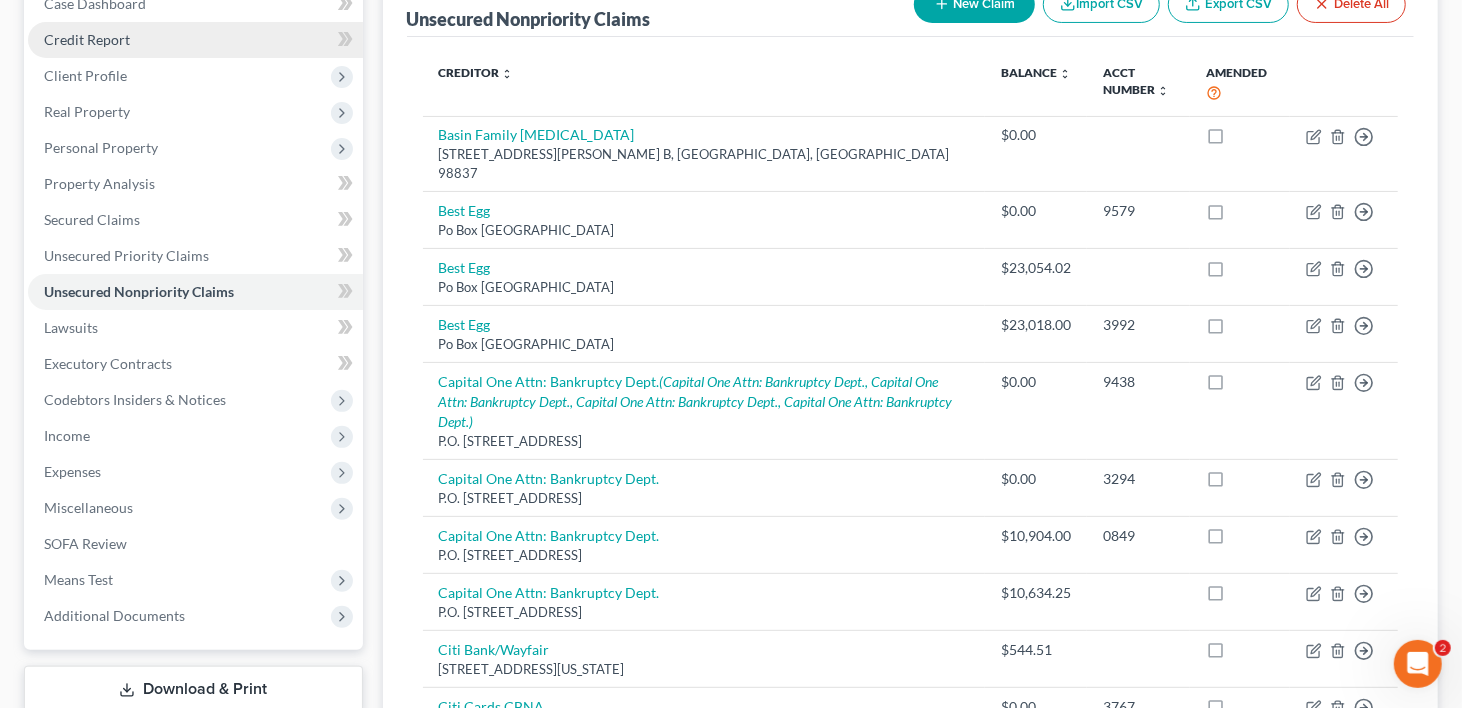 click on "Credit Report" at bounding box center [195, 40] 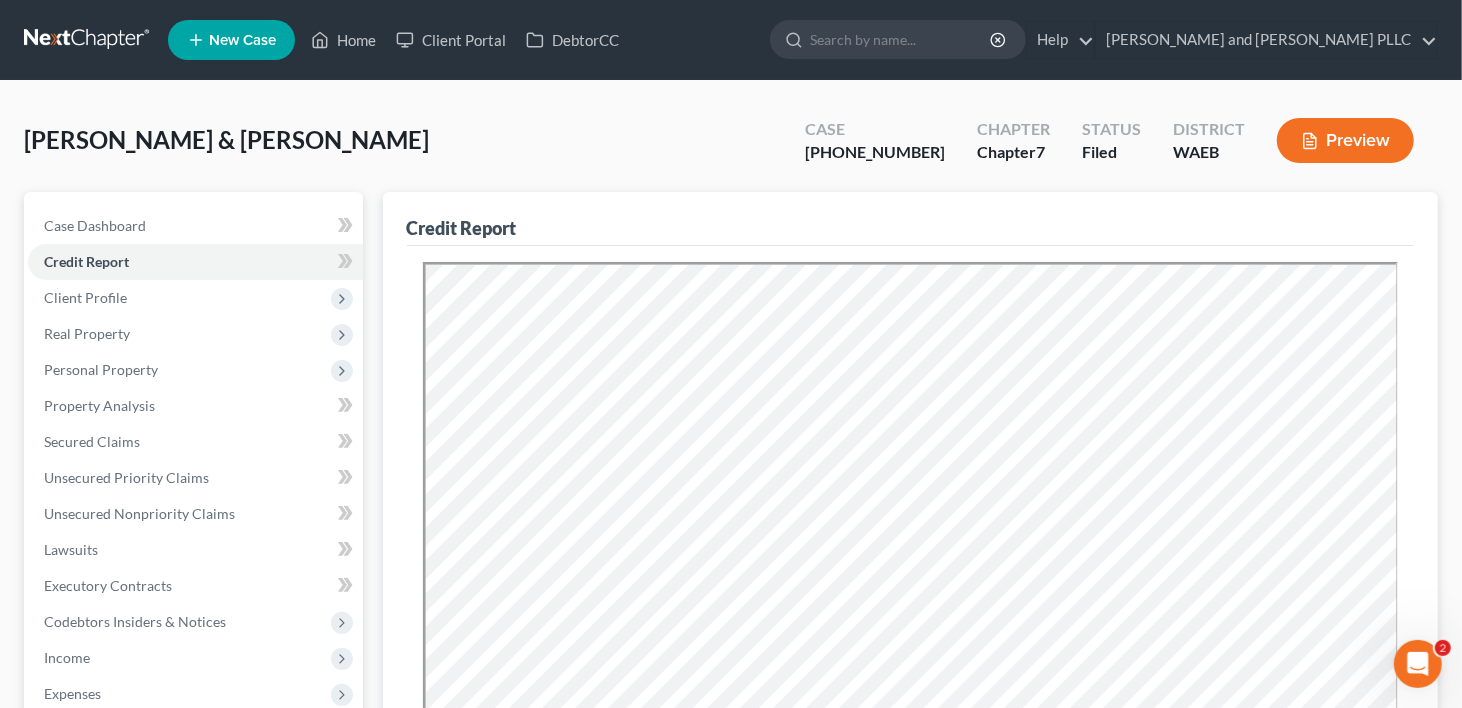 scroll, scrollTop: 0, scrollLeft: 0, axis: both 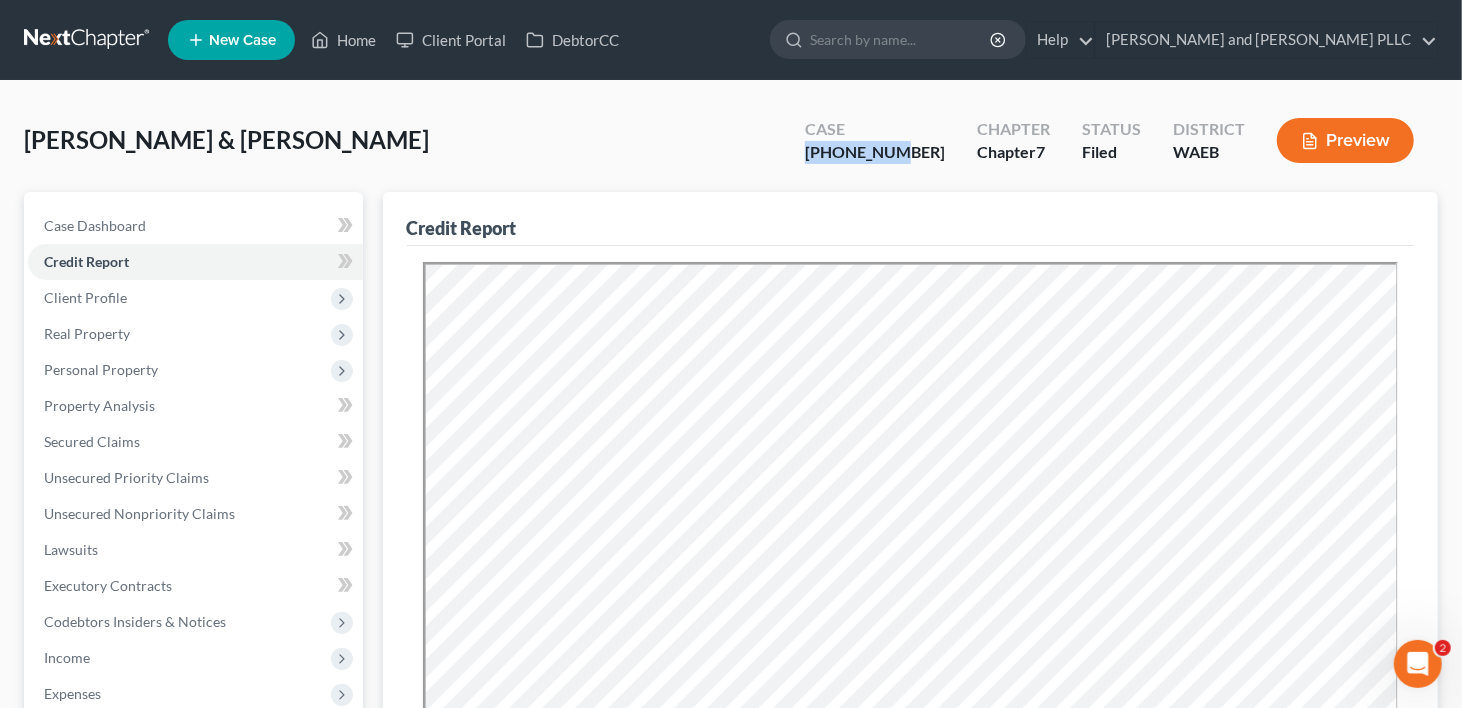 drag, startPoint x: 863, startPoint y: 154, endPoint x: 901, endPoint y: 151, distance: 38.118237 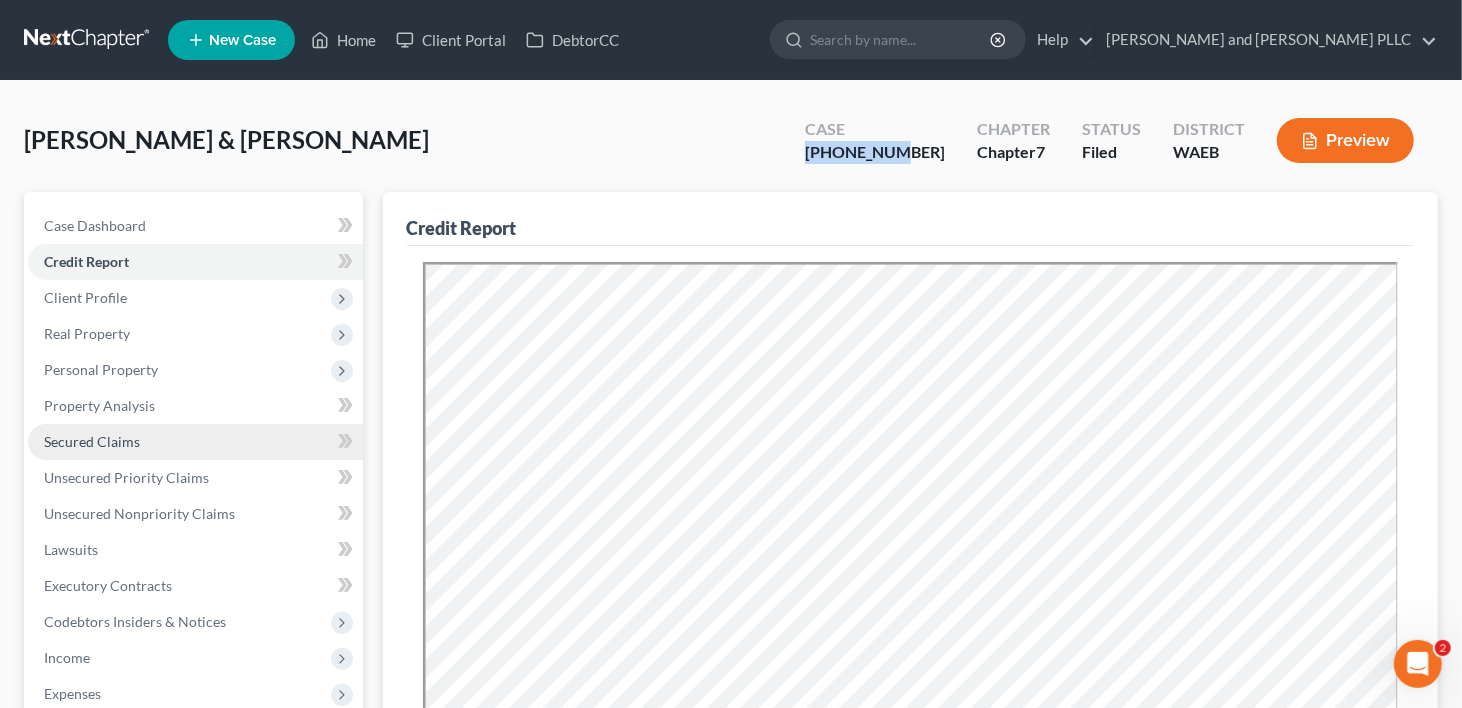 click on "Secured Claims" at bounding box center [92, 441] 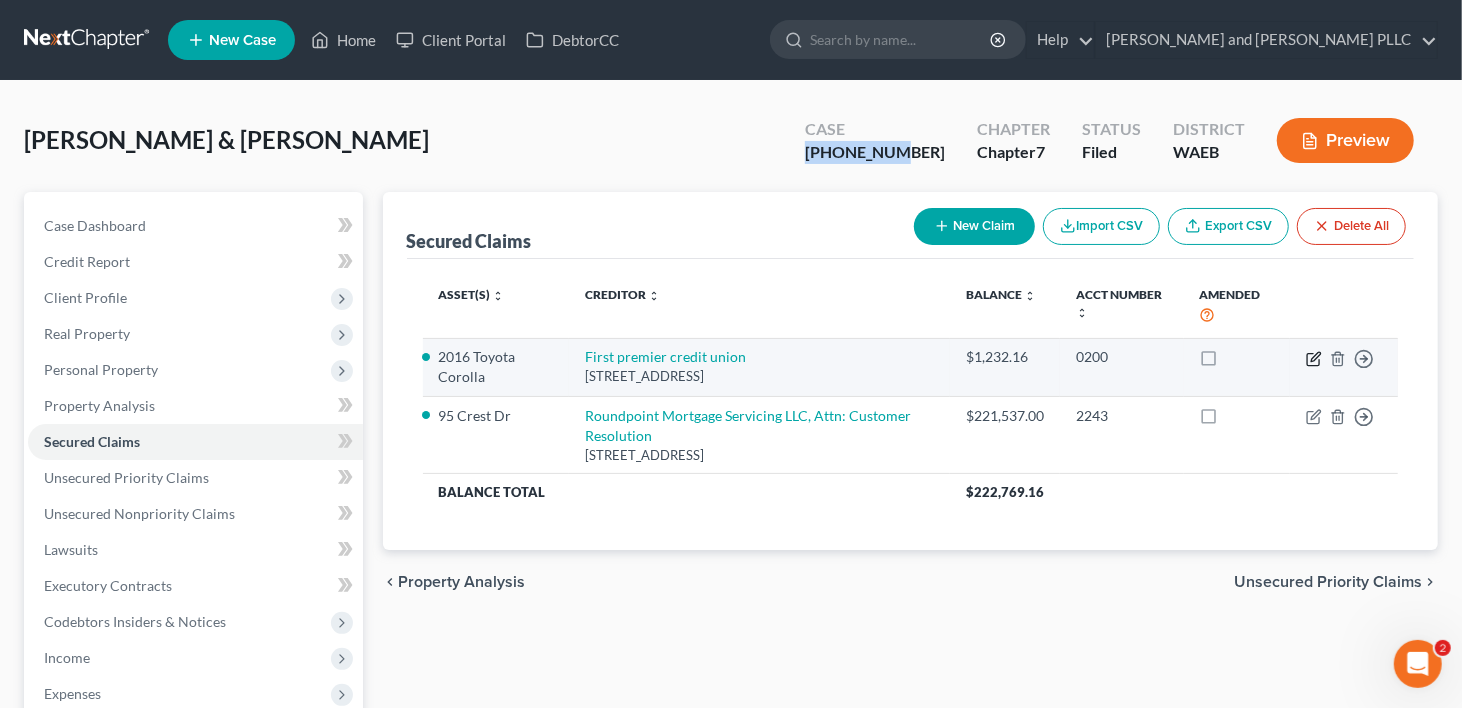 click 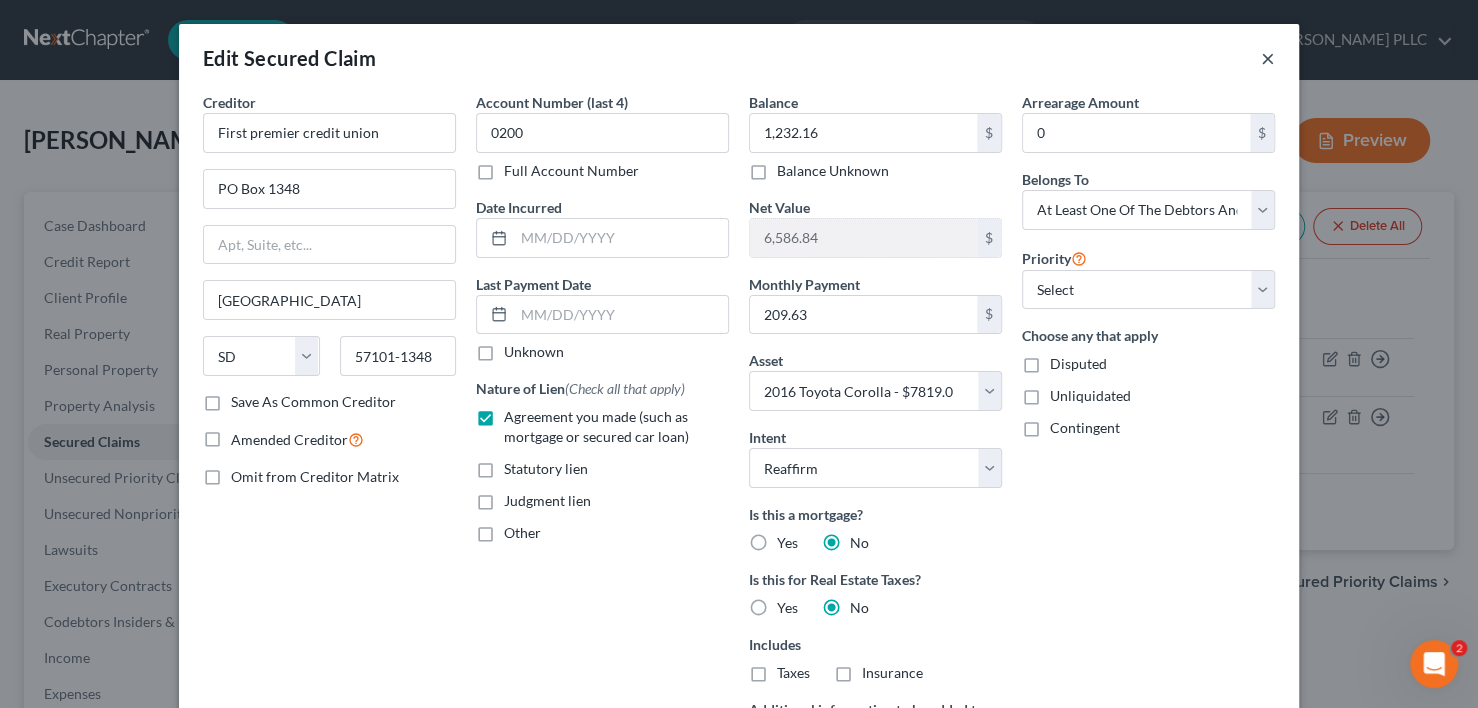 click on "×" at bounding box center [1268, 58] 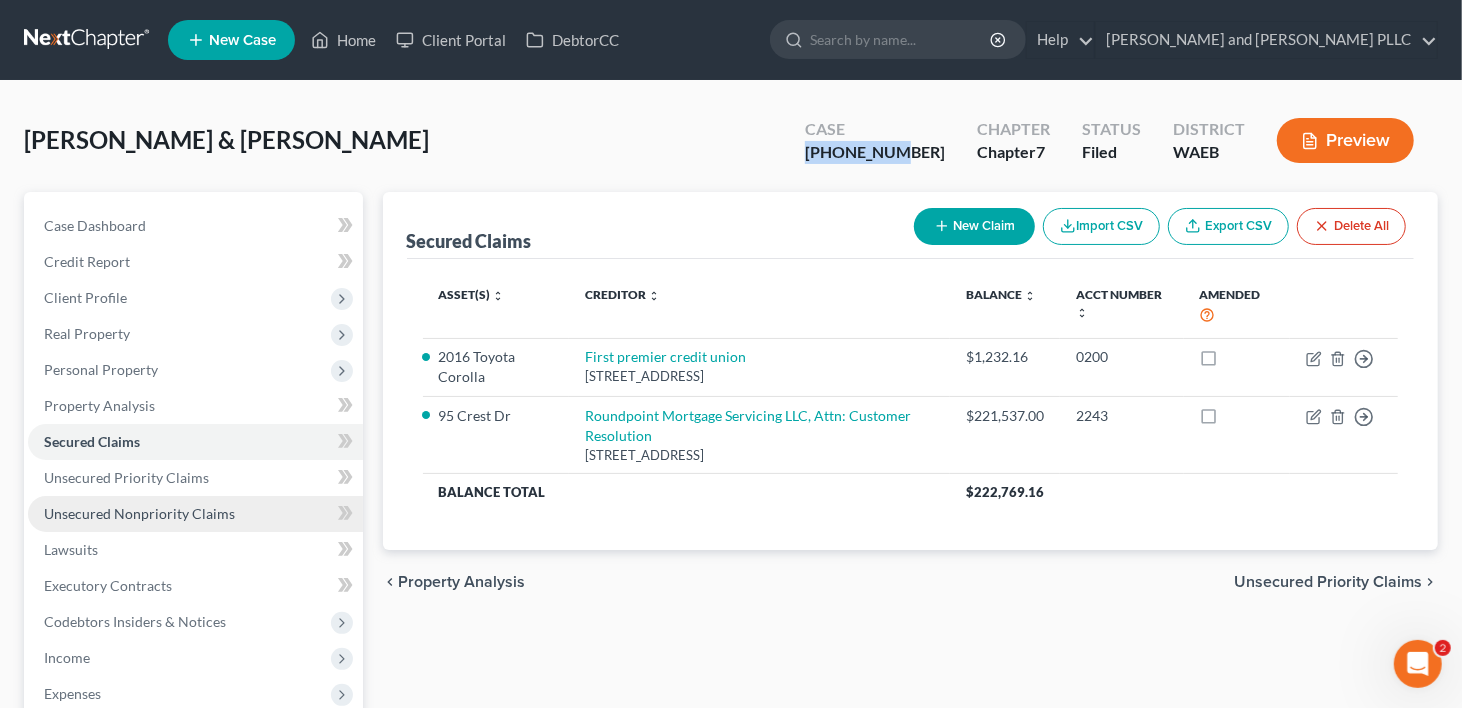 click on "Unsecured Nonpriority Claims" at bounding box center [139, 513] 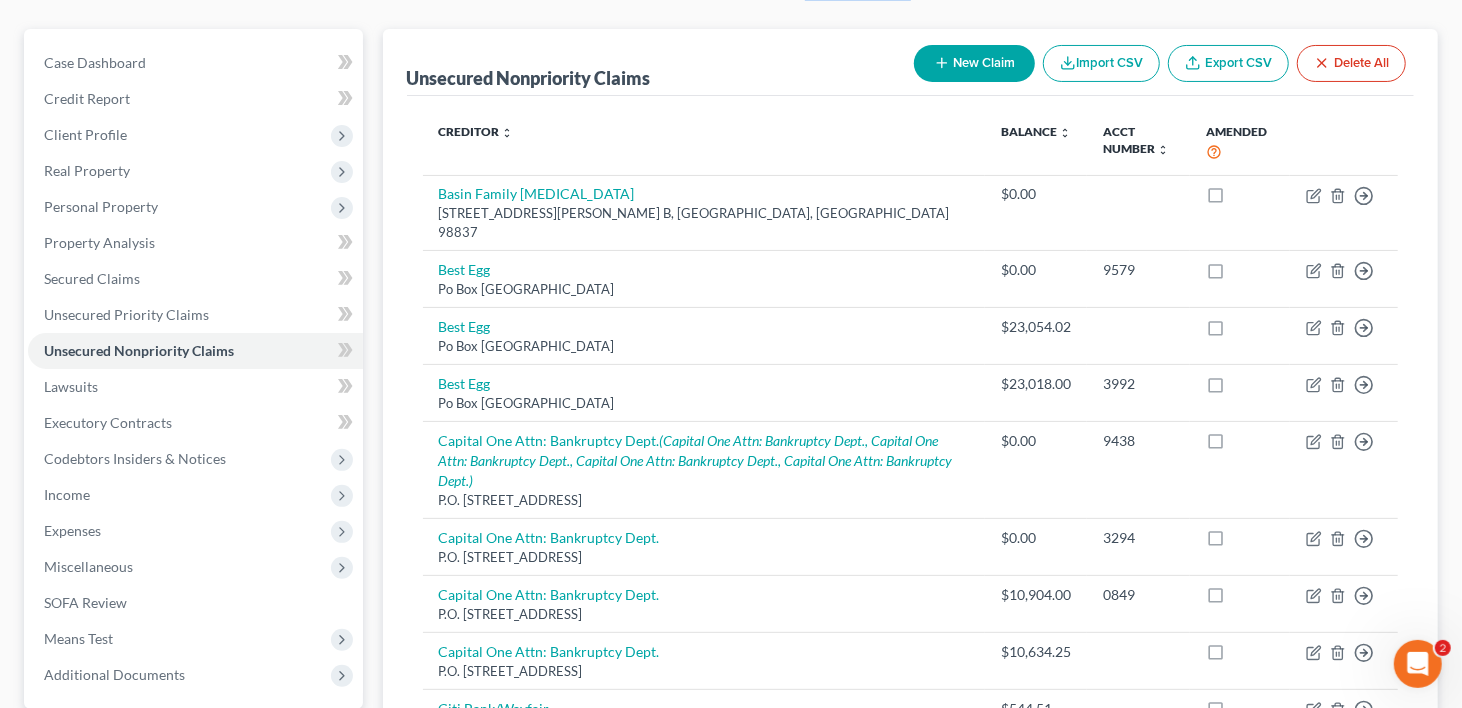 scroll, scrollTop: 0, scrollLeft: 0, axis: both 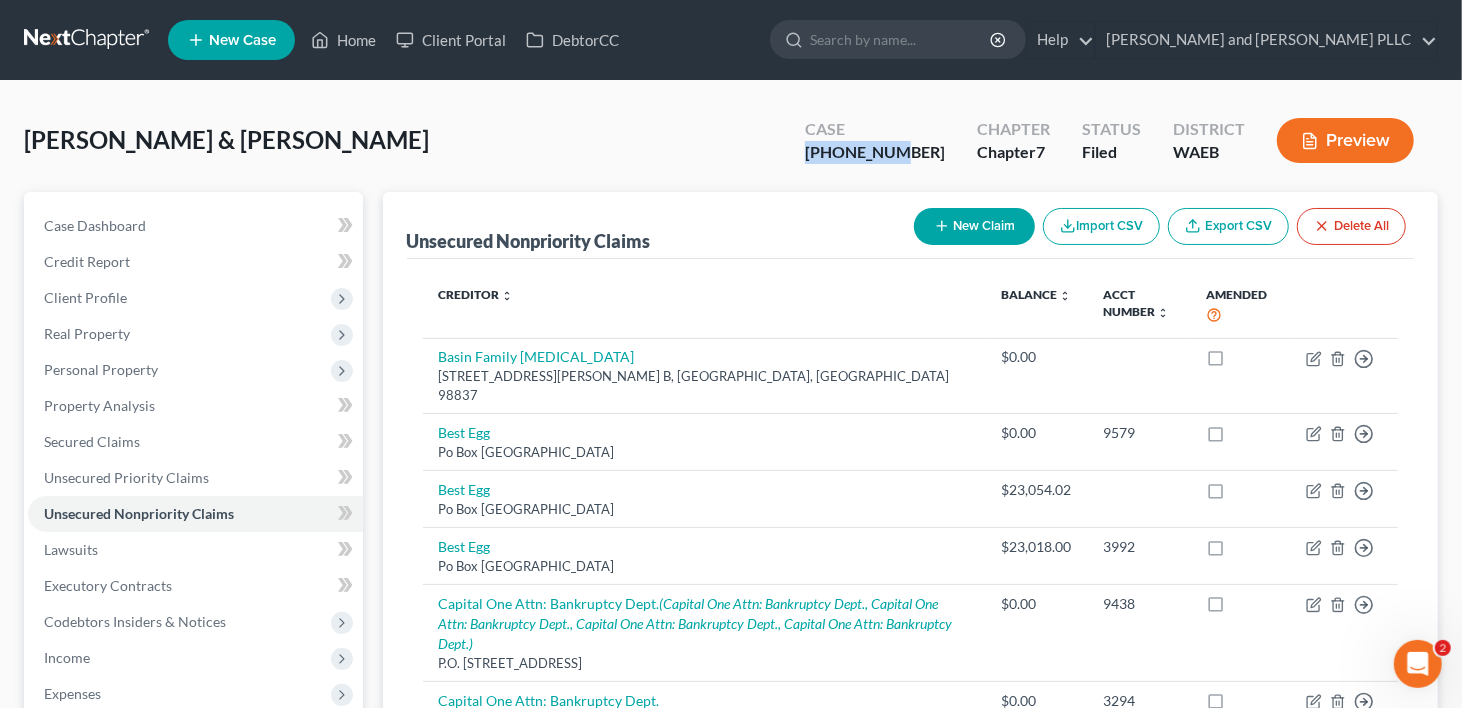 click on "[PERSON_NAME] & [PERSON_NAME]  Upgraded Case [PHONE_NUMBER] Chapter Chapter  7 Status Filed District WAEB Preview" at bounding box center (731, 148) 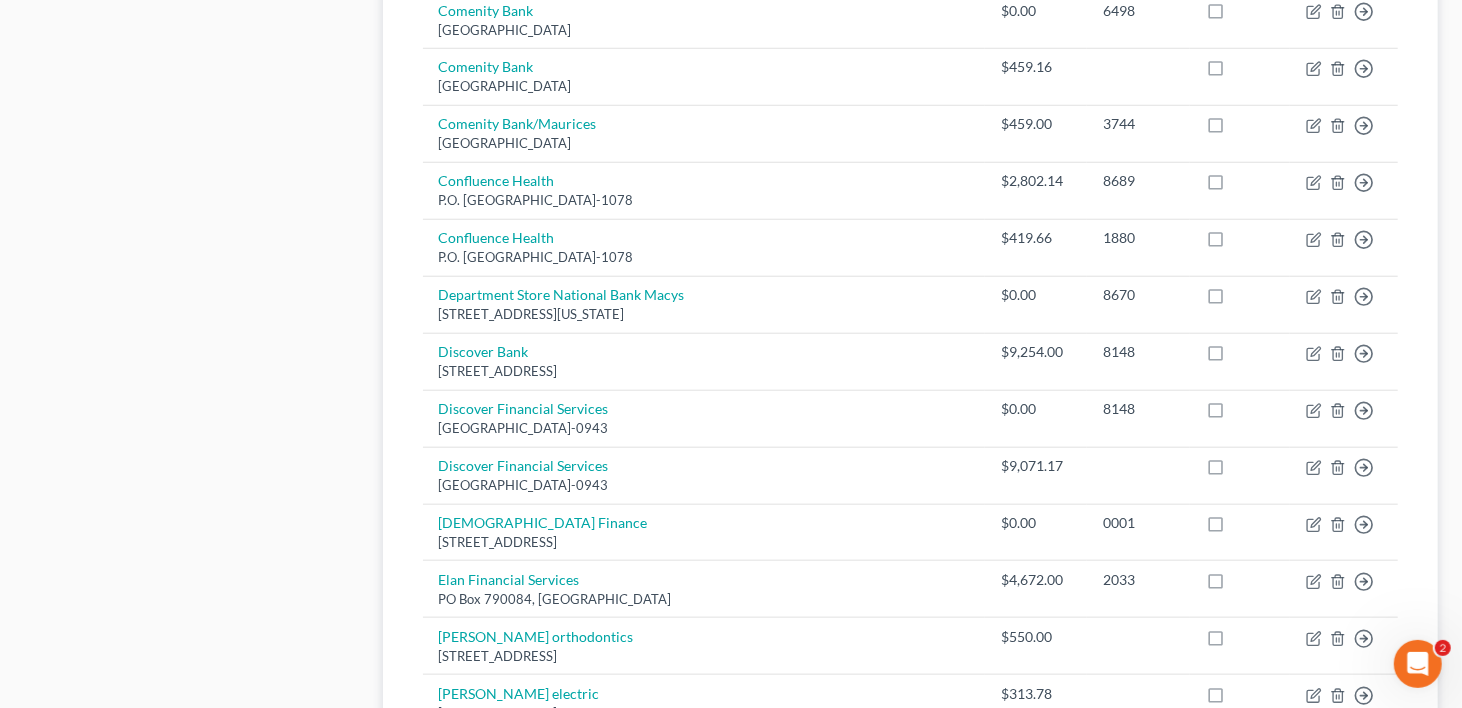 scroll, scrollTop: 1100, scrollLeft: 0, axis: vertical 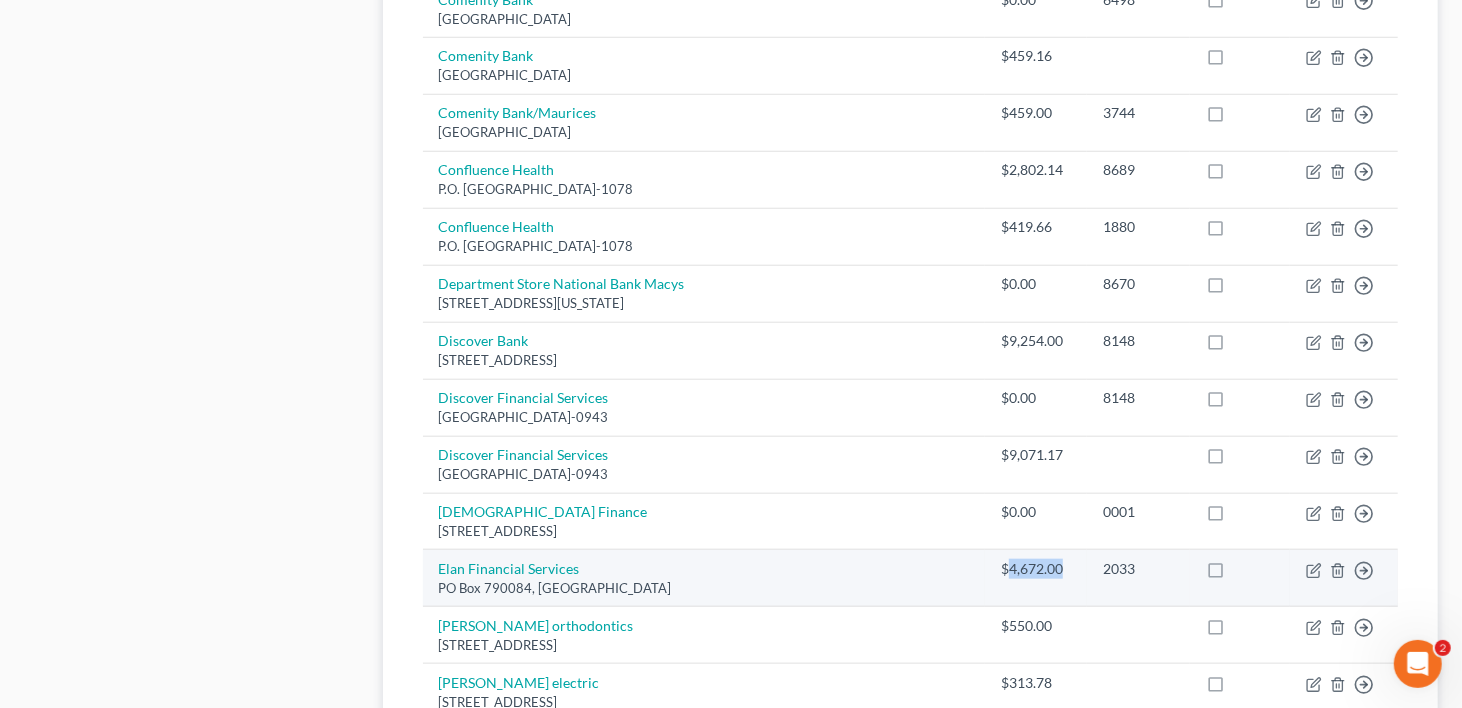 drag, startPoint x: 1006, startPoint y: 548, endPoint x: 1059, endPoint y: 547, distance: 53.009434 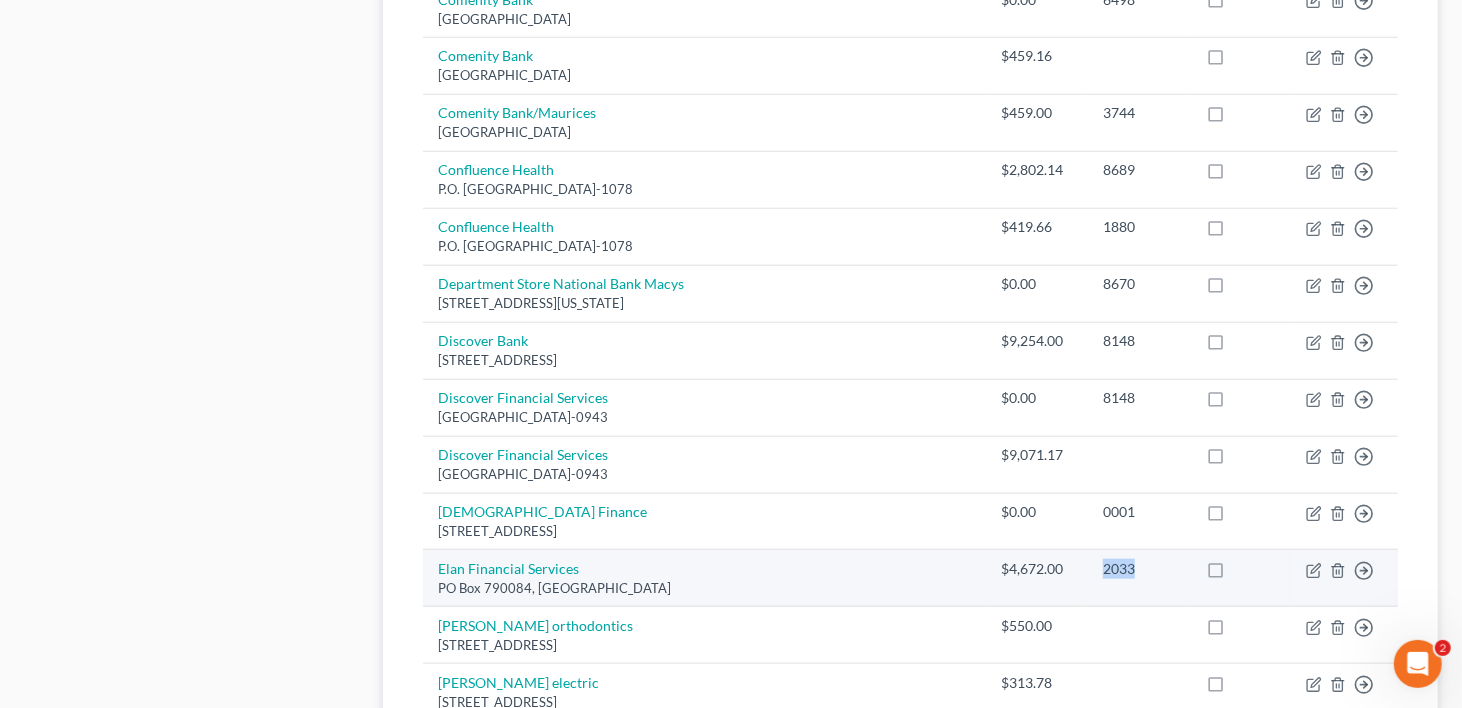 drag, startPoint x: 1101, startPoint y: 545, endPoint x: 1139, endPoint y: 539, distance: 38.470768 